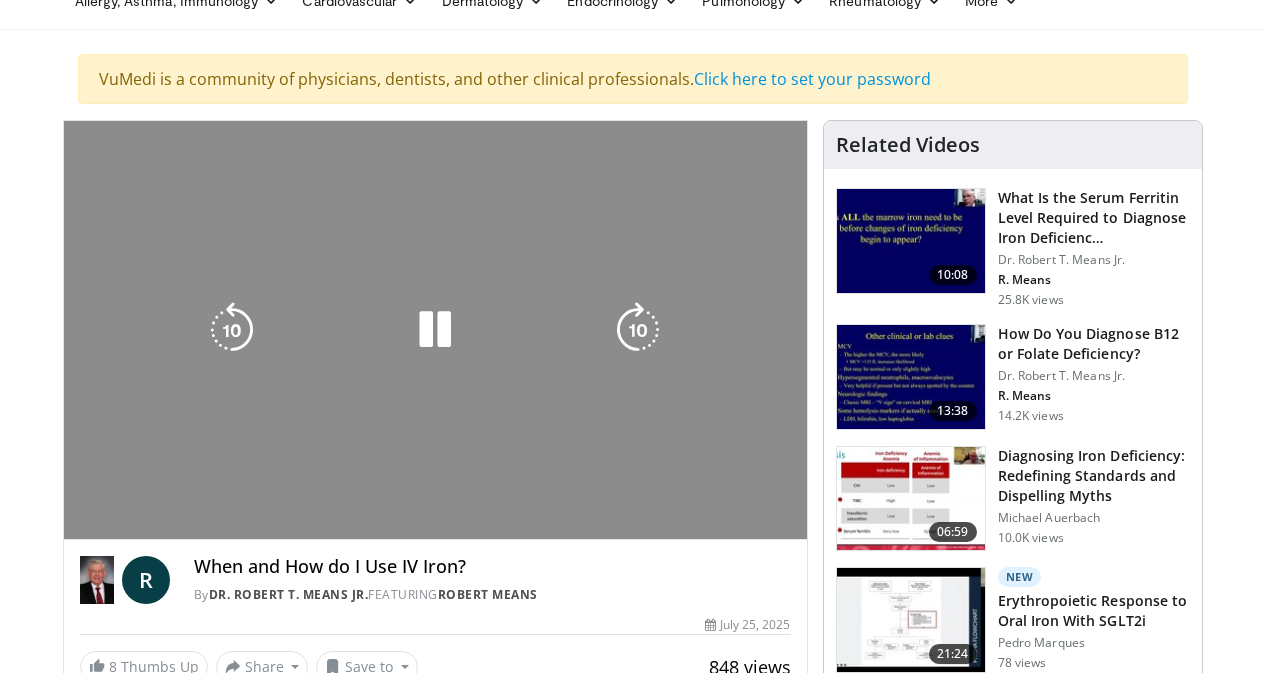 scroll, scrollTop: 200, scrollLeft: 0, axis: vertical 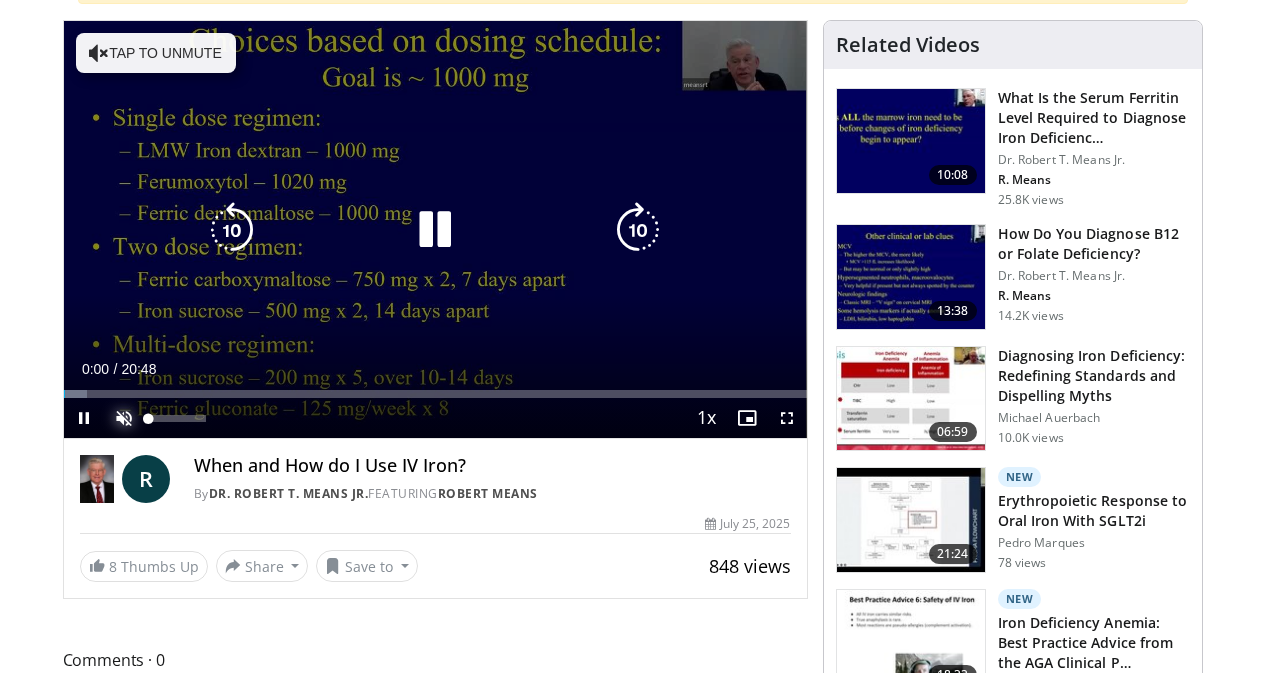 click at bounding box center [124, 418] 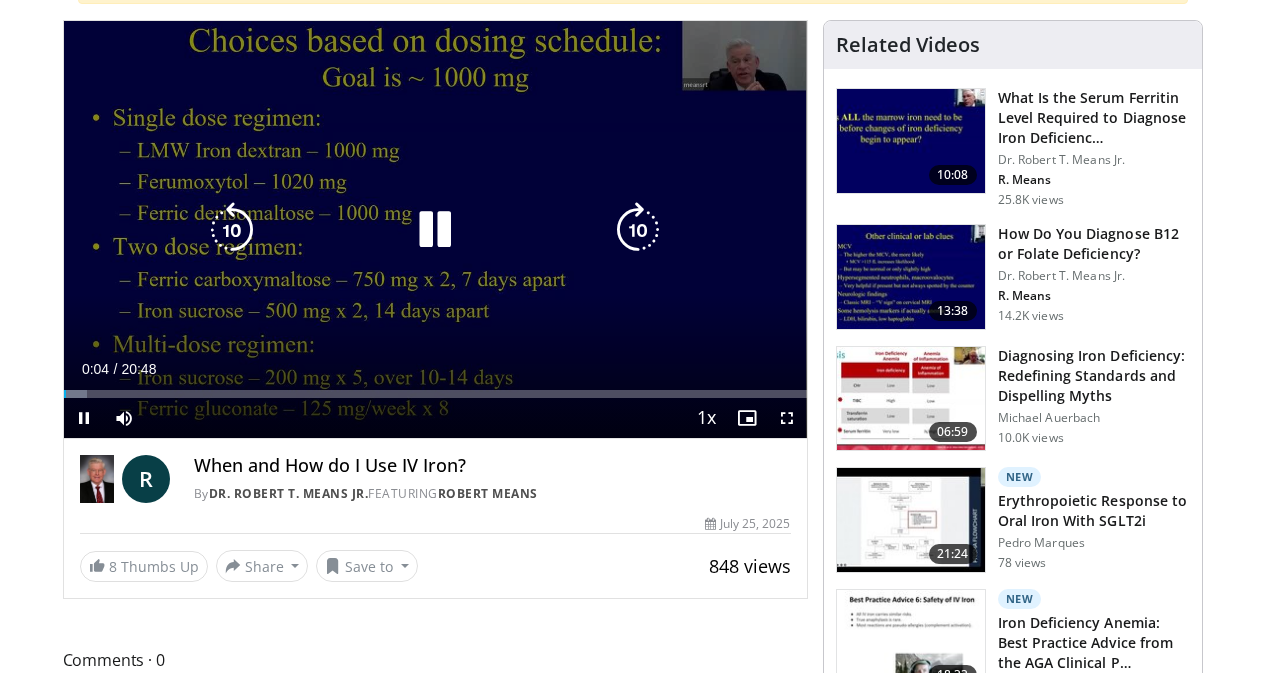 click at bounding box center [435, 230] 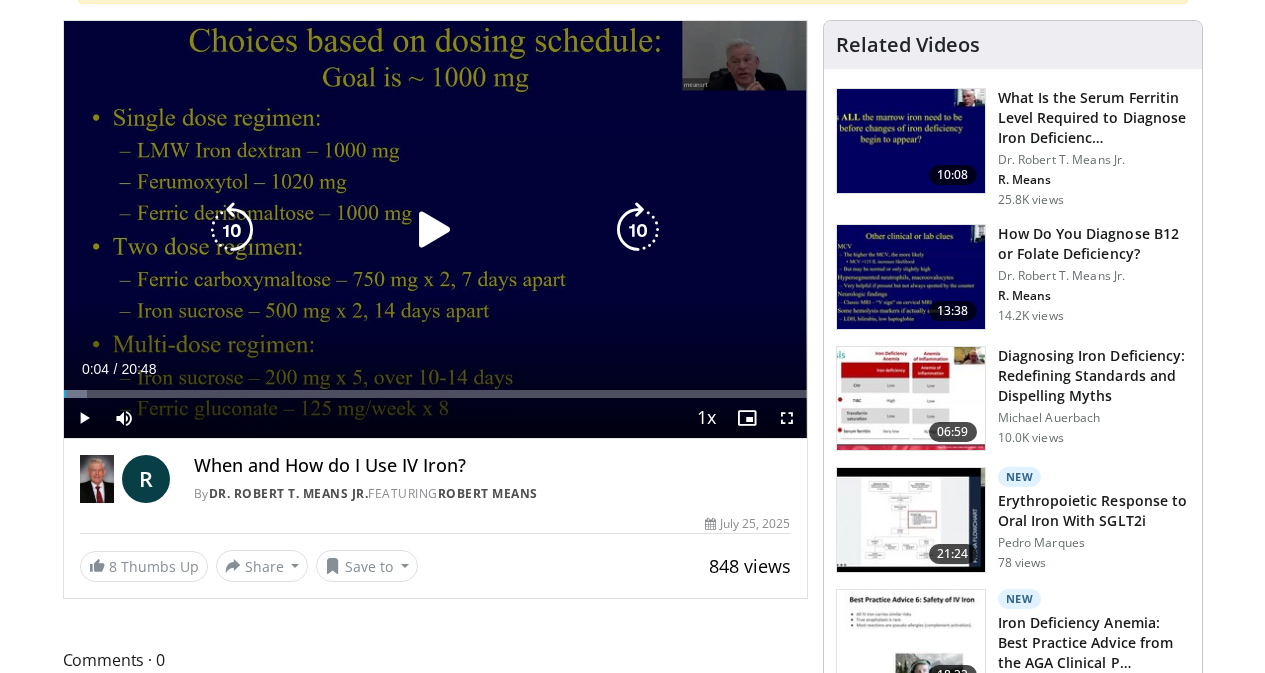 click at bounding box center (435, 230) 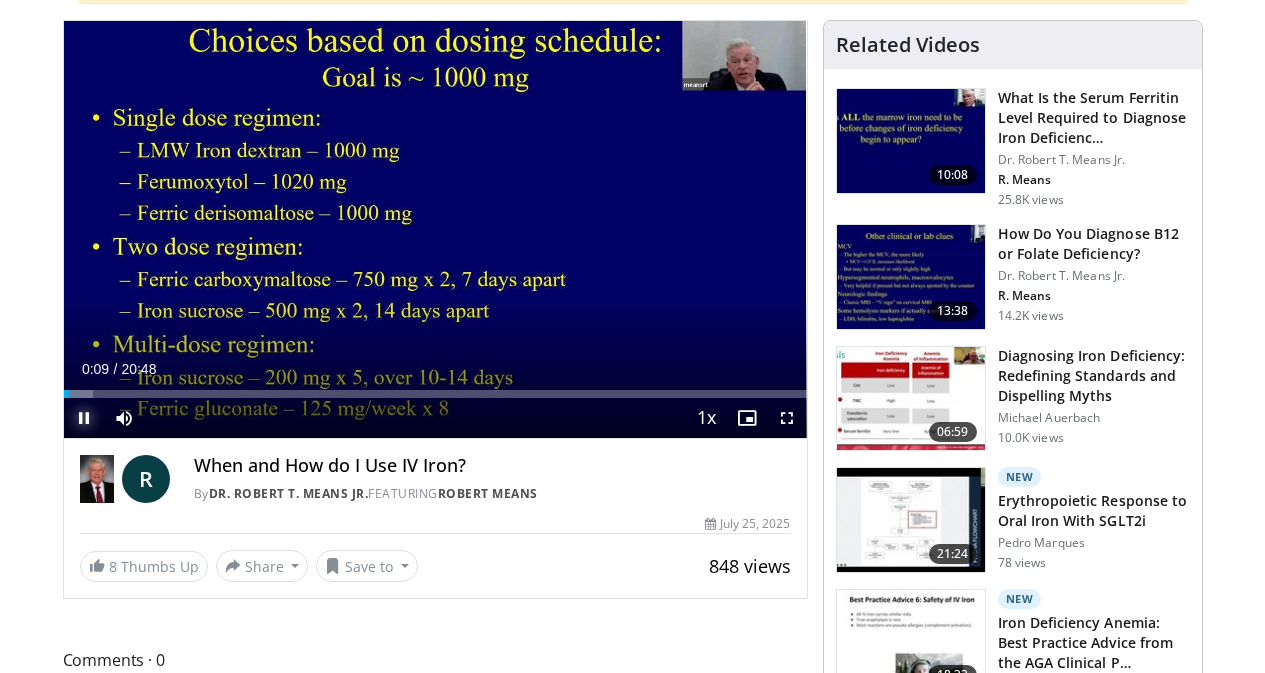 click at bounding box center (84, 418) 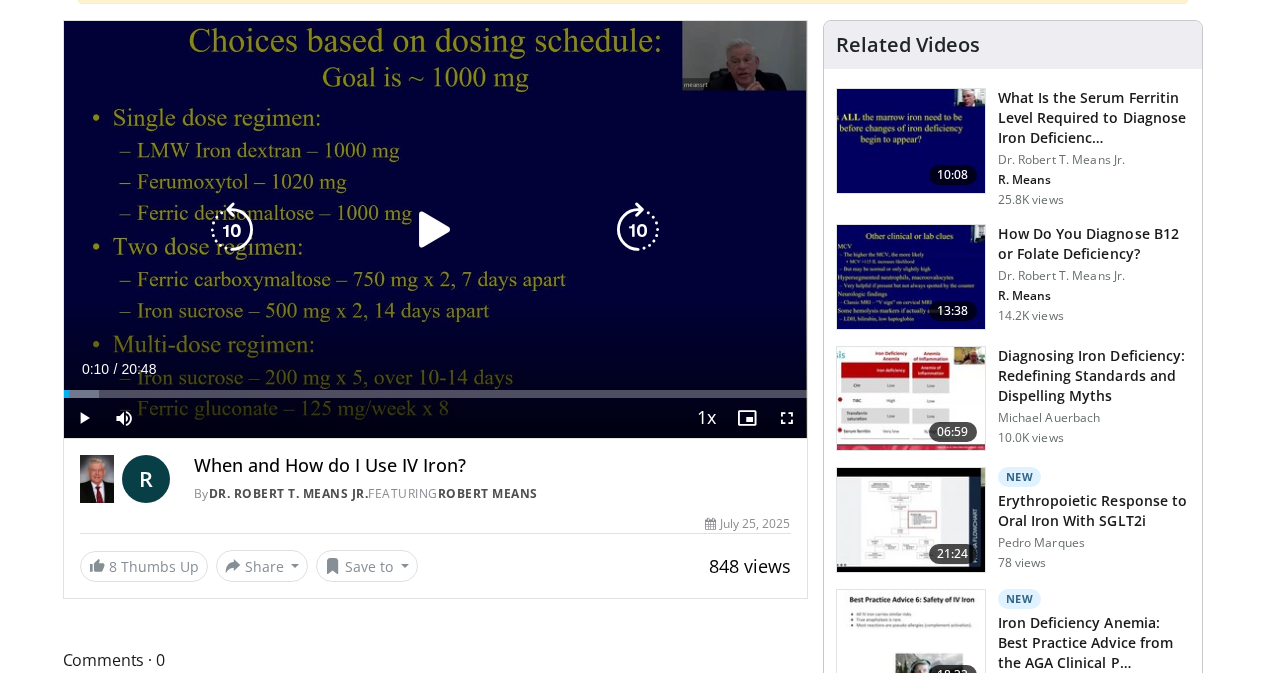 click at bounding box center [435, 230] 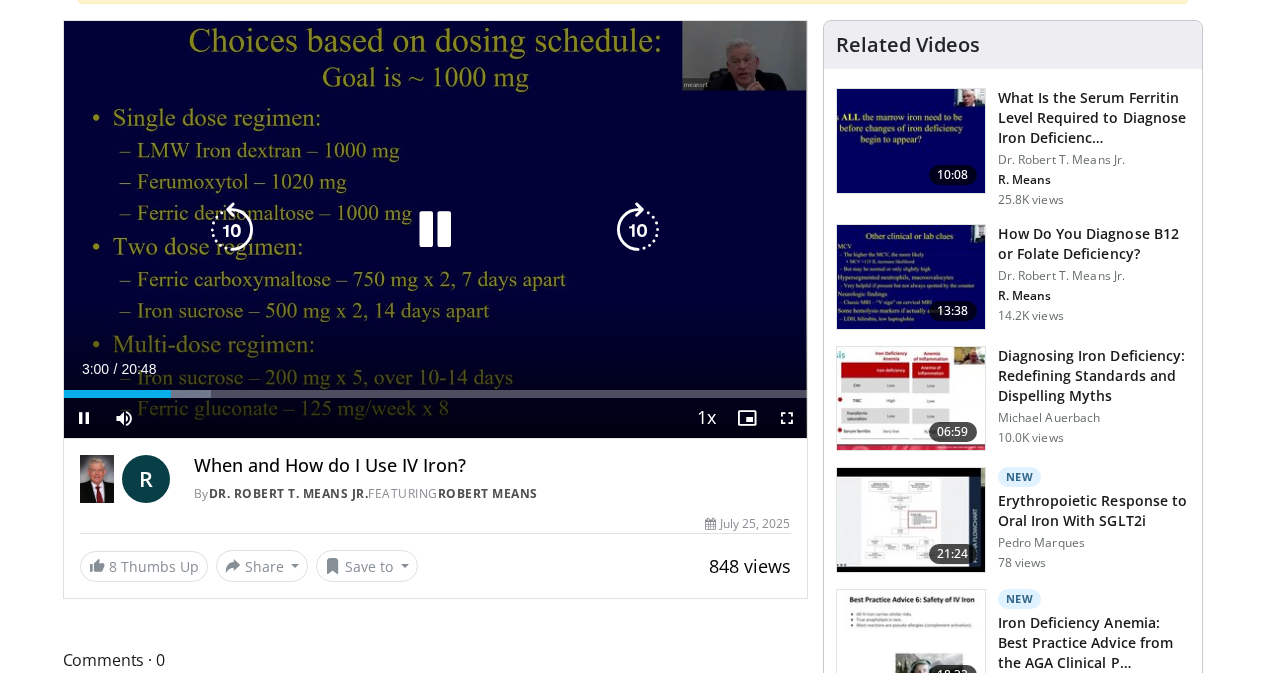 click at bounding box center [435, 230] 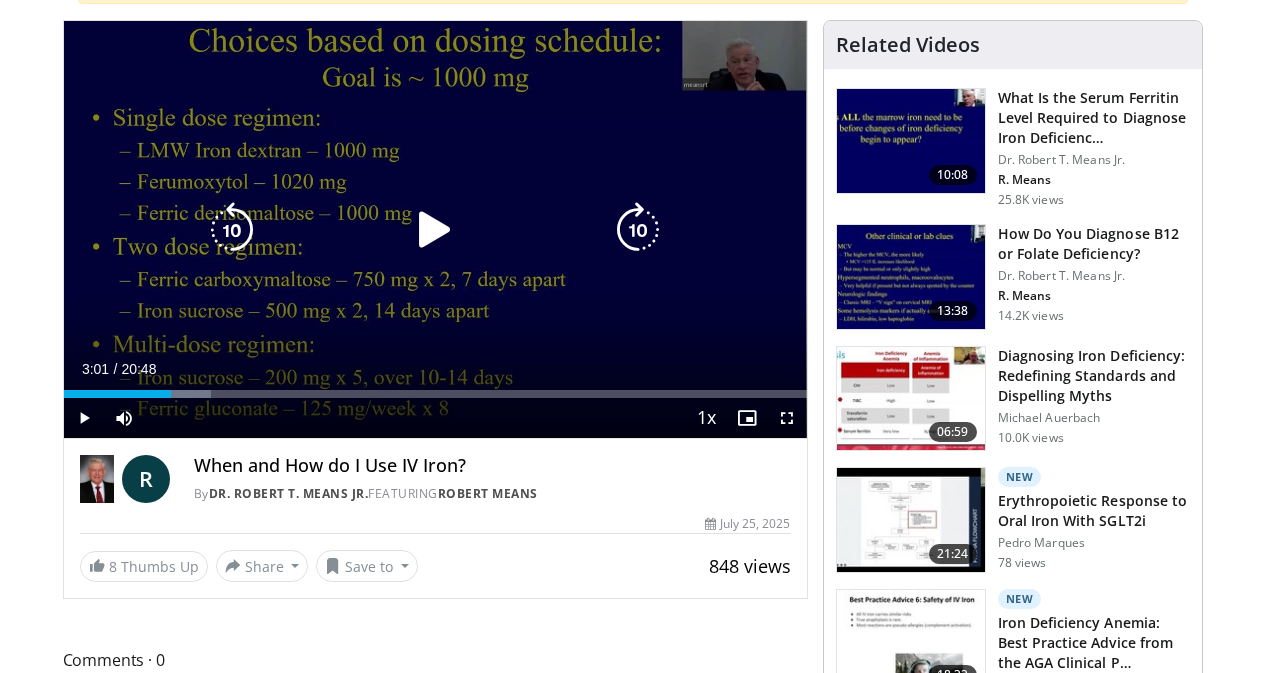 click at bounding box center [435, 230] 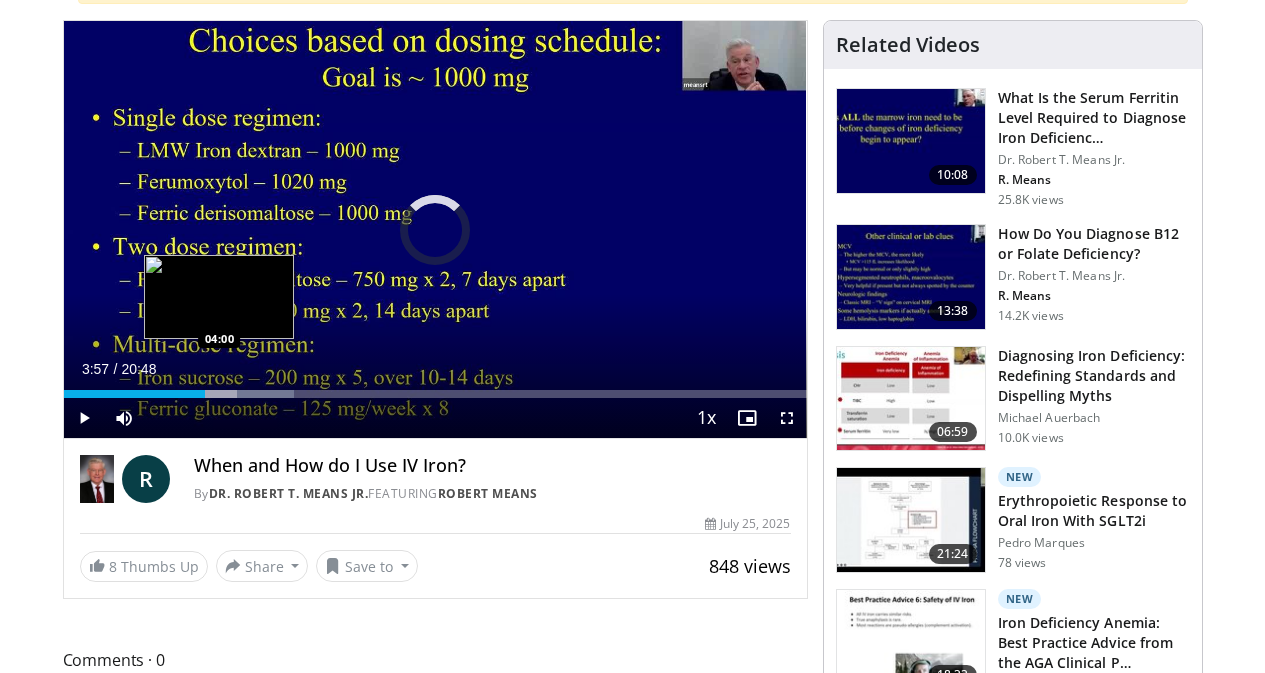 click on "Loaded :  30.99% 05:20 04:00" at bounding box center [435, 388] 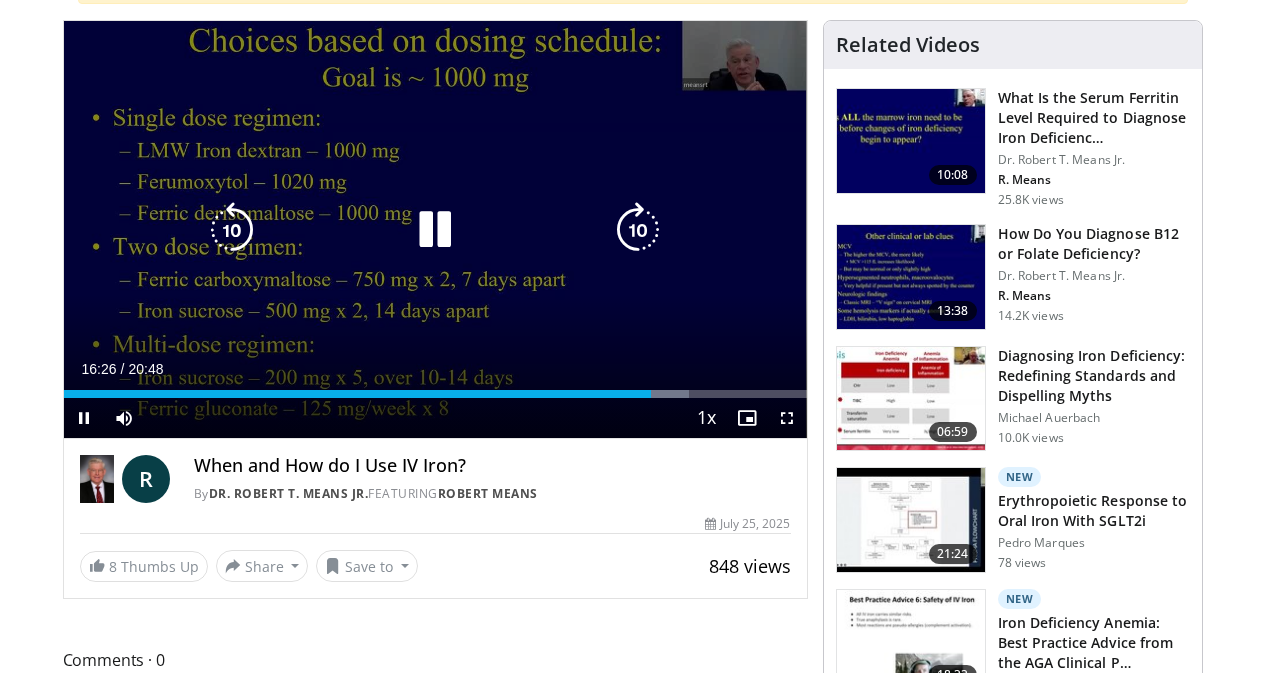 click at bounding box center (435, 230) 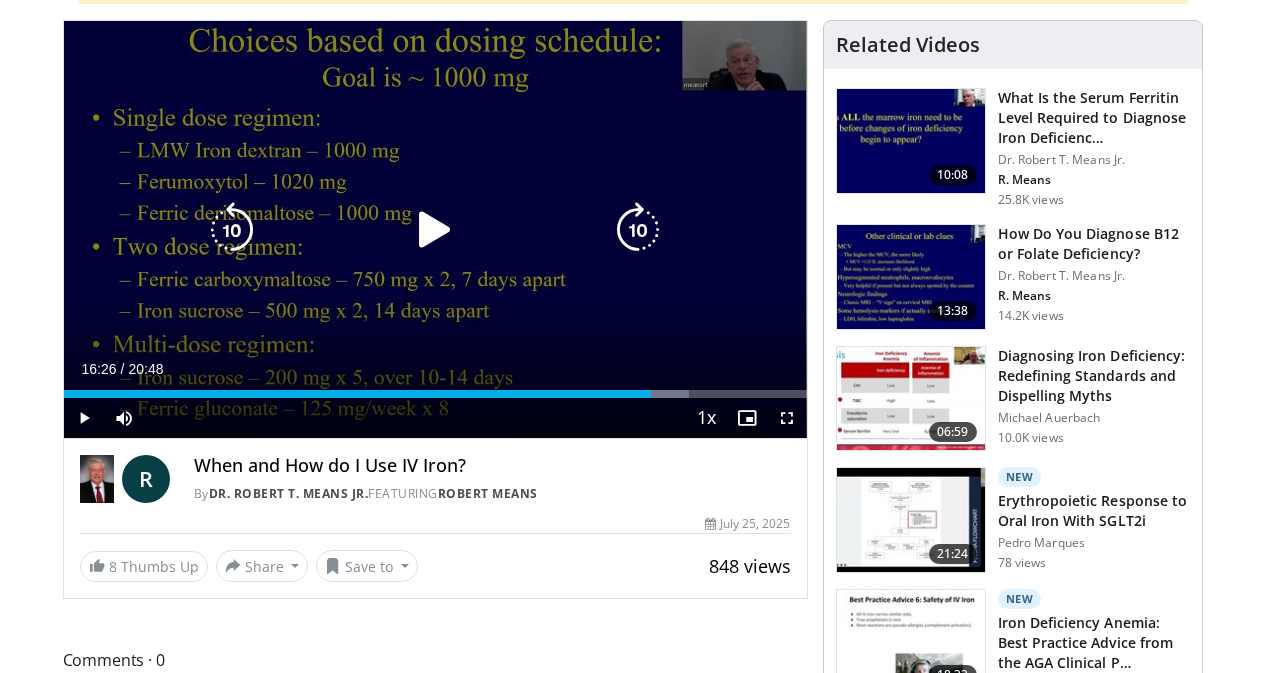 click at bounding box center (435, 230) 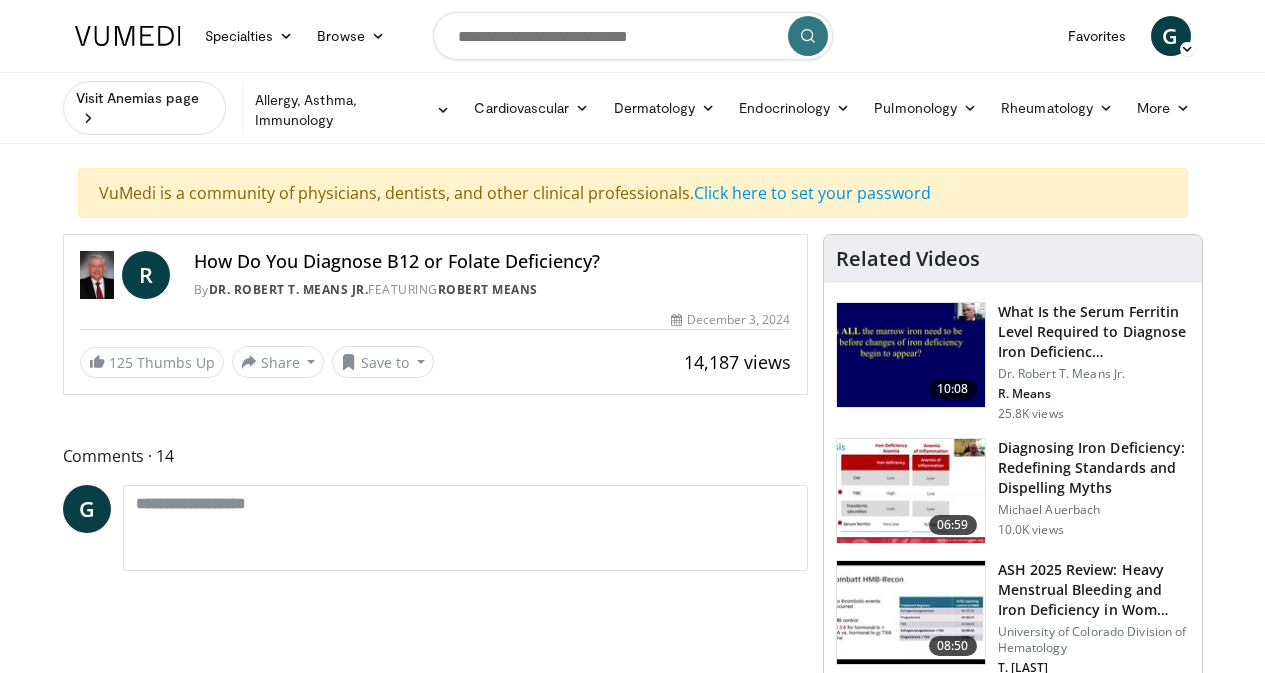 scroll, scrollTop: 0, scrollLeft: 0, axis: both 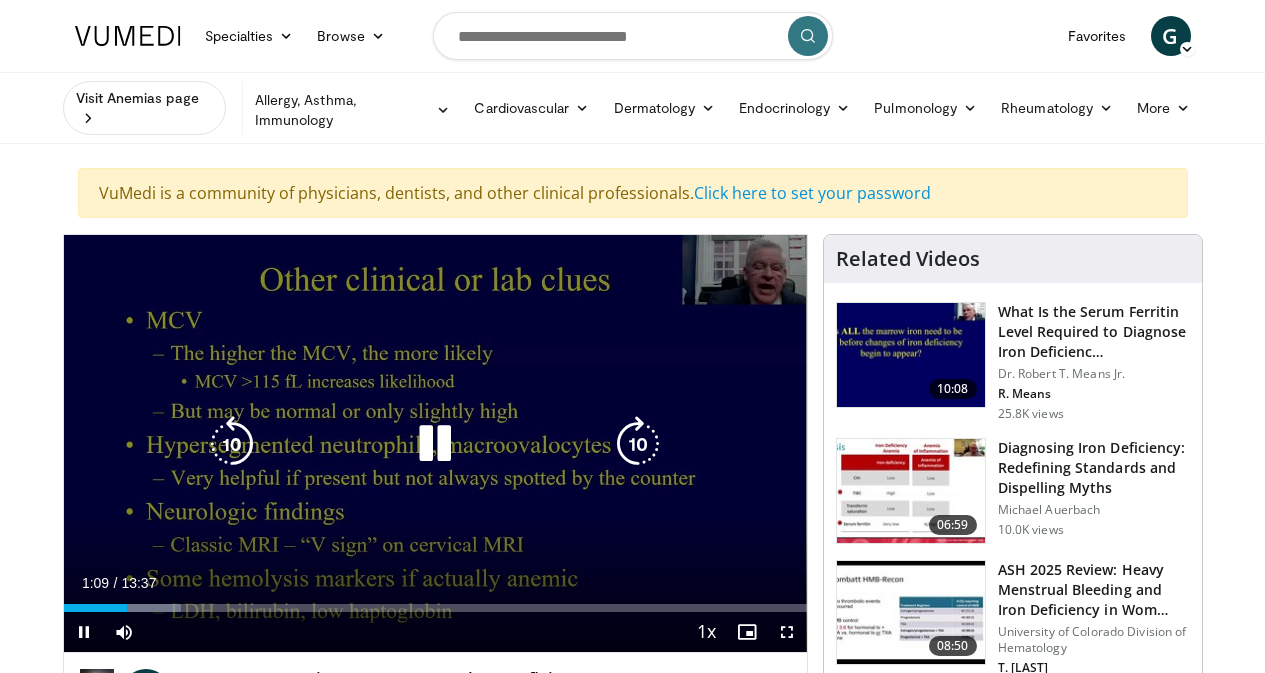 click at bounding box center (435, 444) 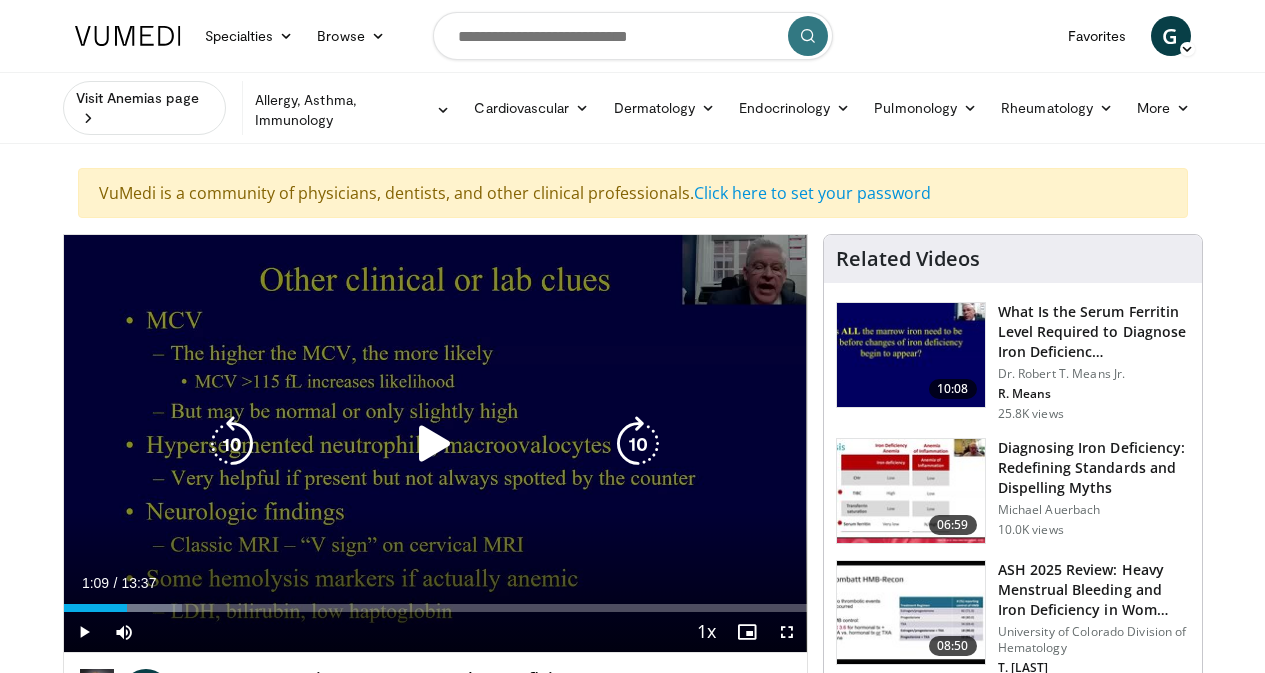 click at bounding box center [435, 444] 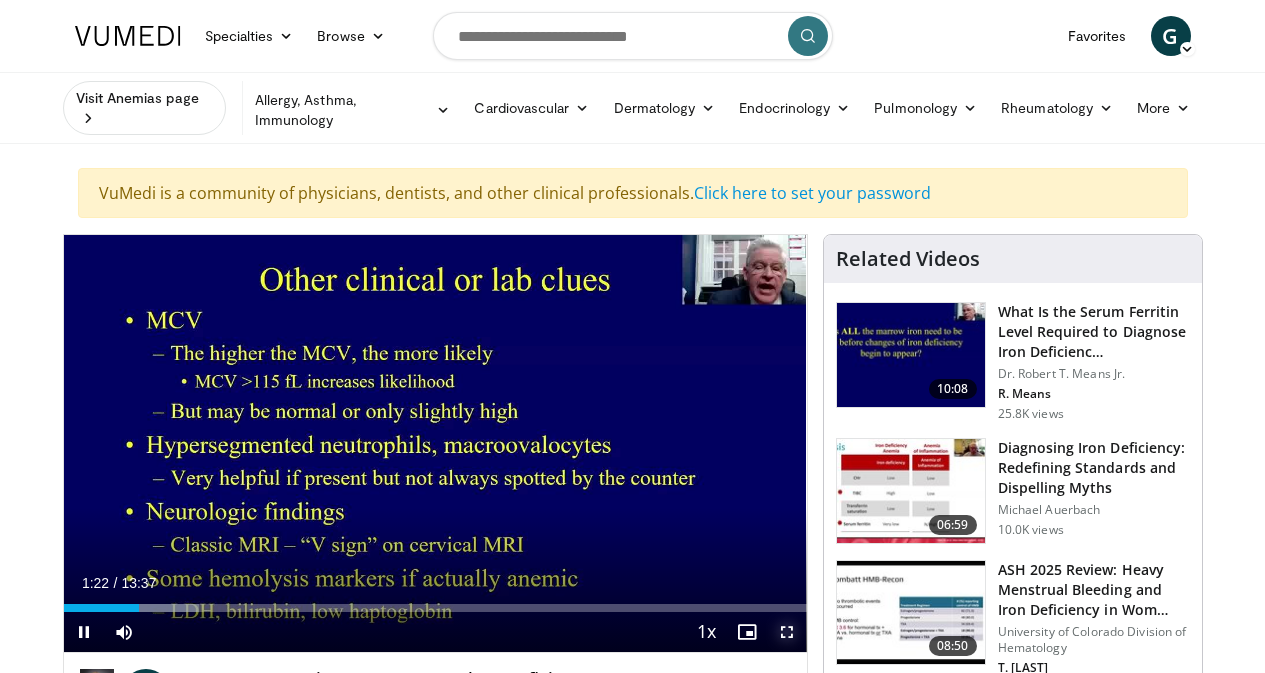 click at bounding box center [787, 632] 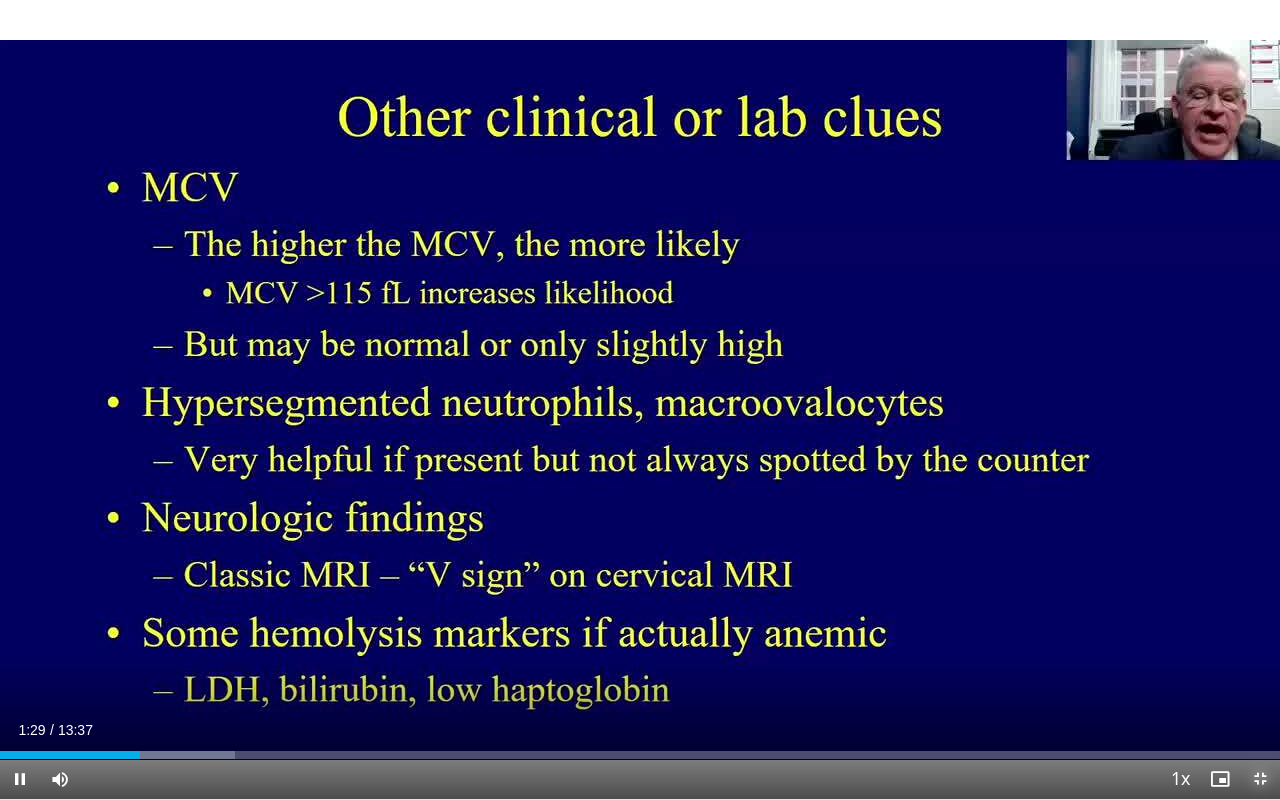 click at bounding box center [1260, 779] 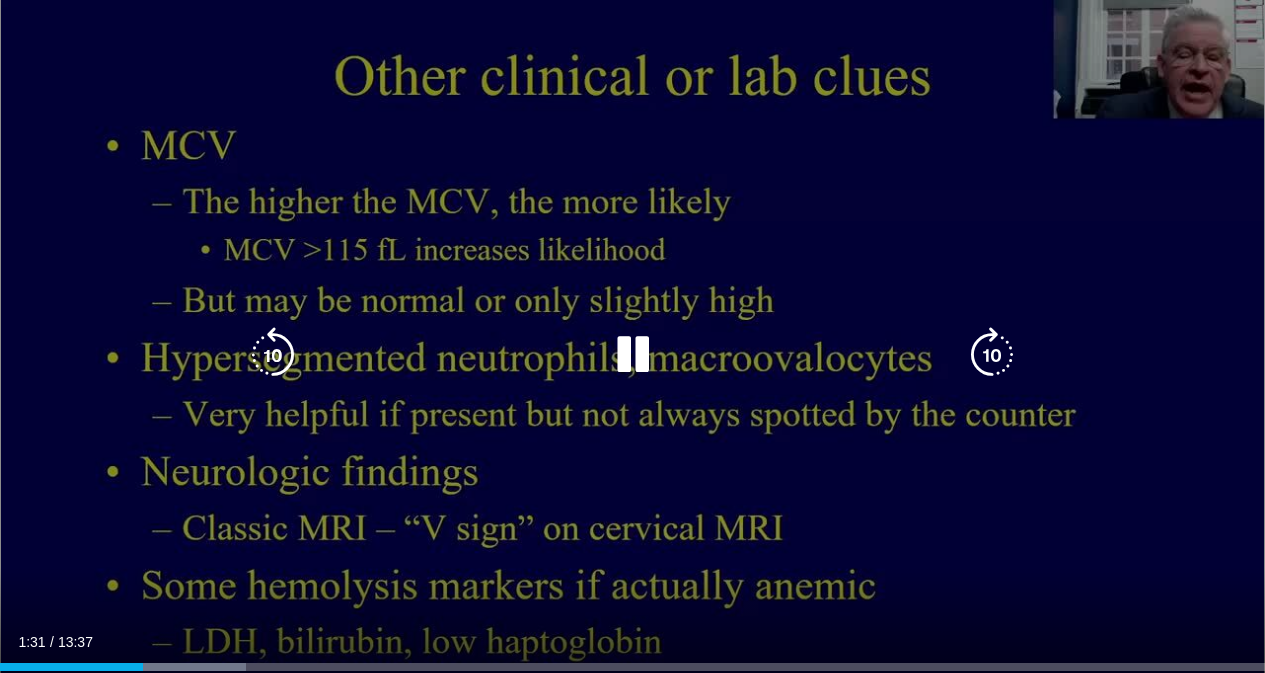 scroll, scrollTop: 100, scrollLeft: 0, axis: vertical 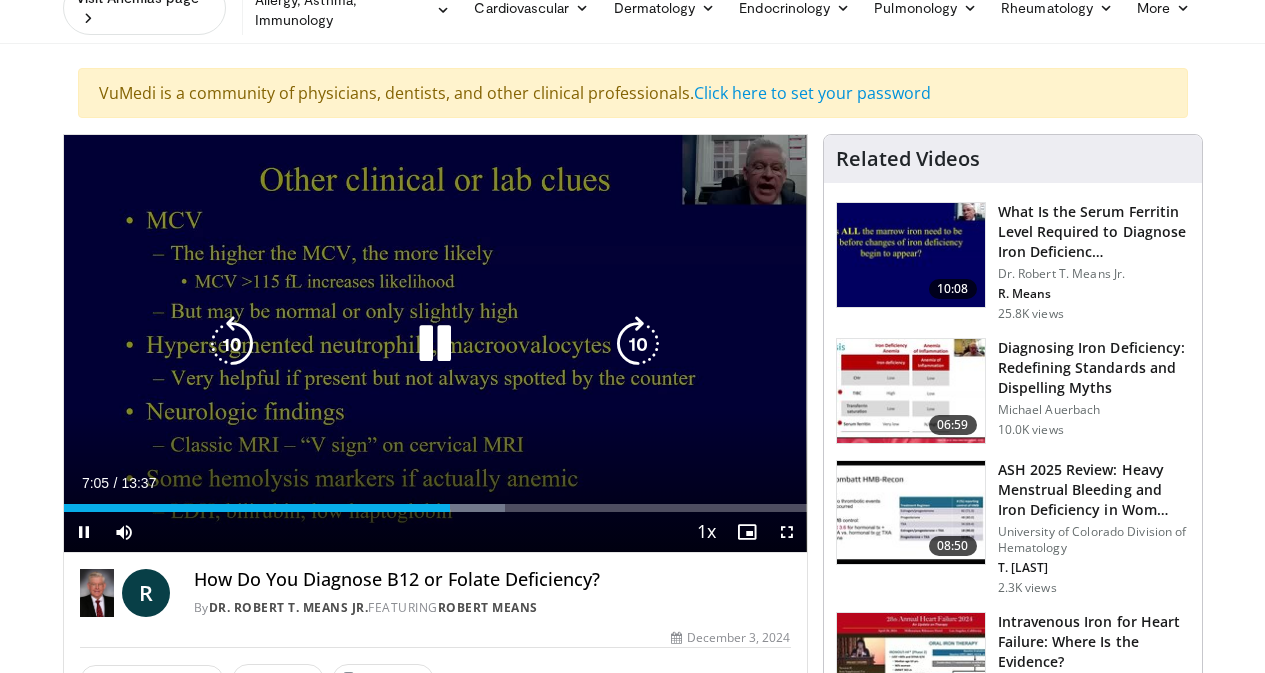 click on "10 seconds
Tap to unmute" at bounding box center (435, 343) 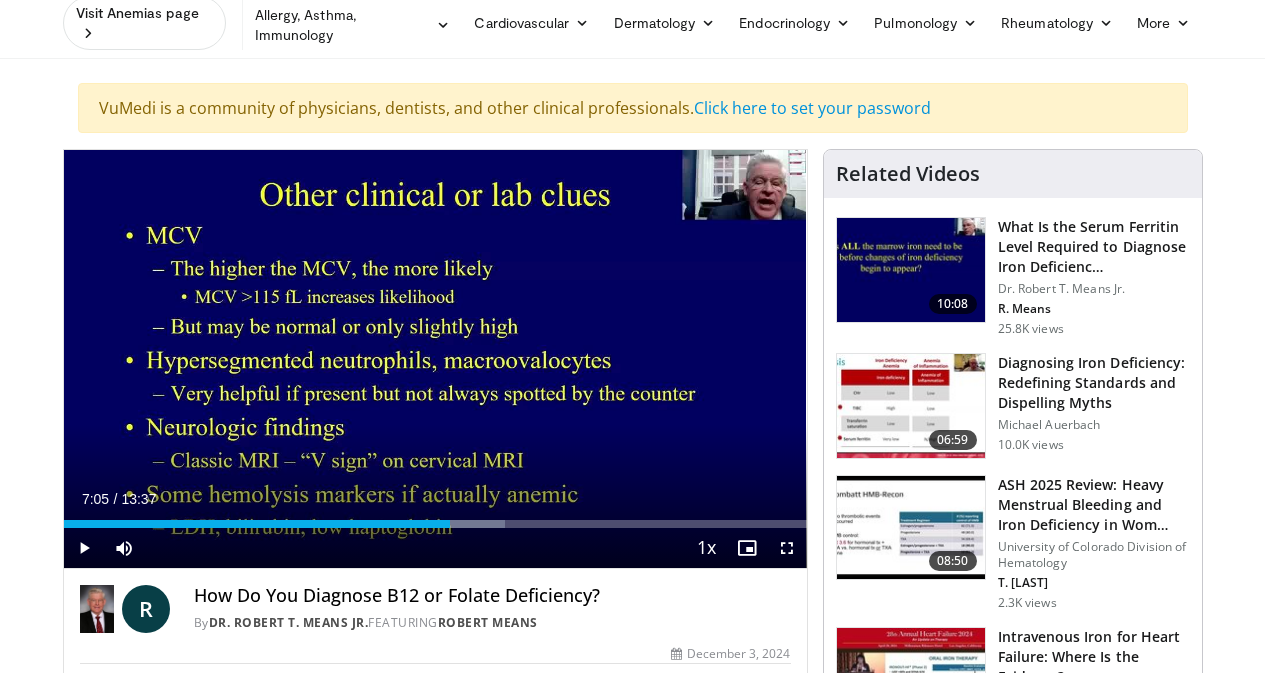 scroll, scrollTop: 200, scrollLeft: 0, axis: vertical 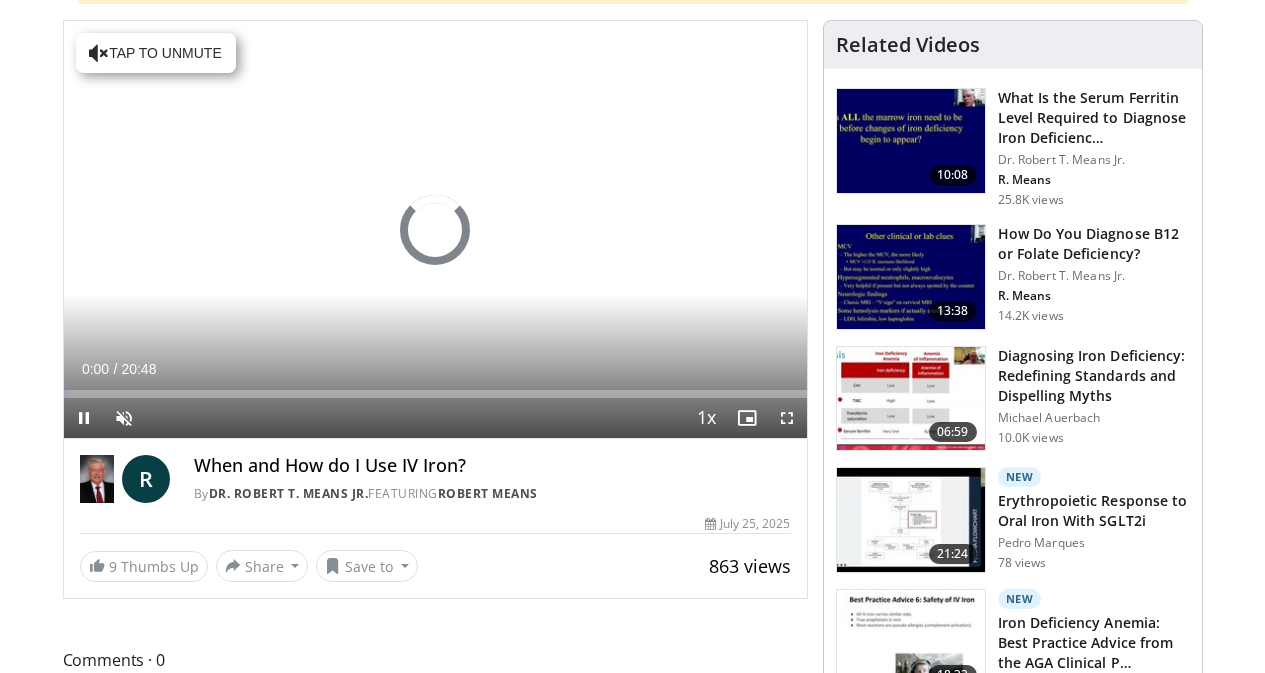 click on "Erythropoietic Response to Oral Iron With SGLT2i" at bounding box center [1094, 511] 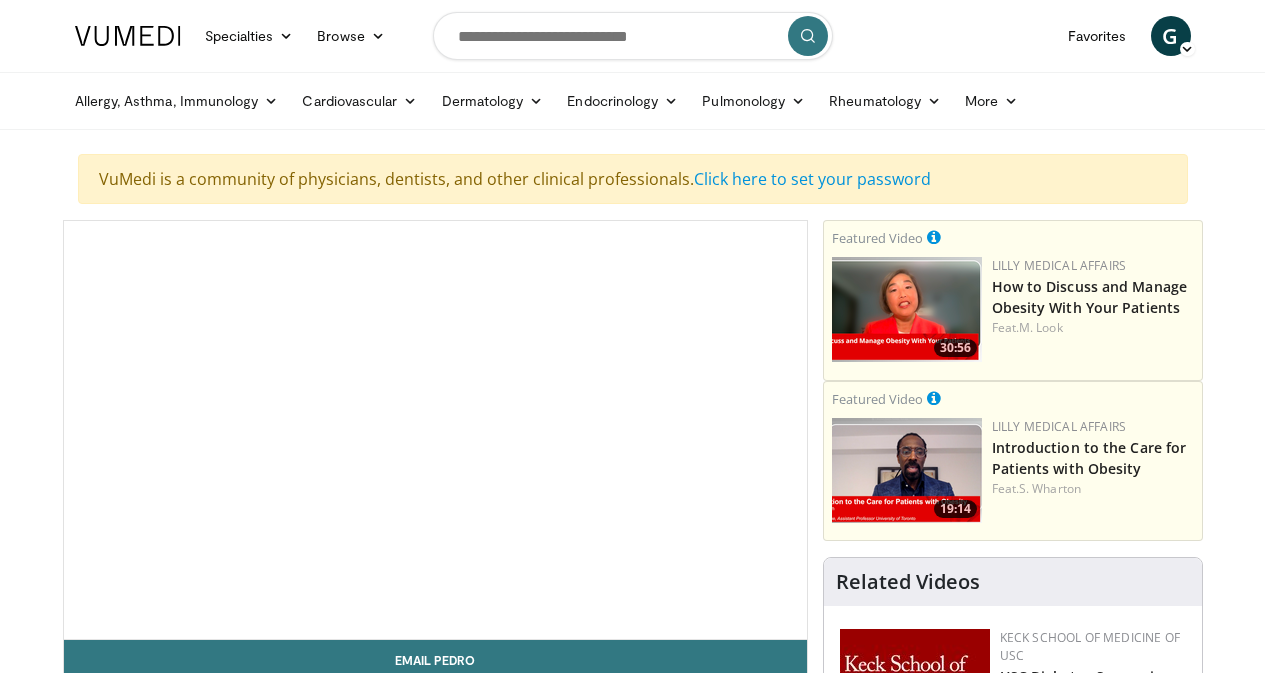 scroll, scrollTop: 0, scrollLeft: 0, axis: both 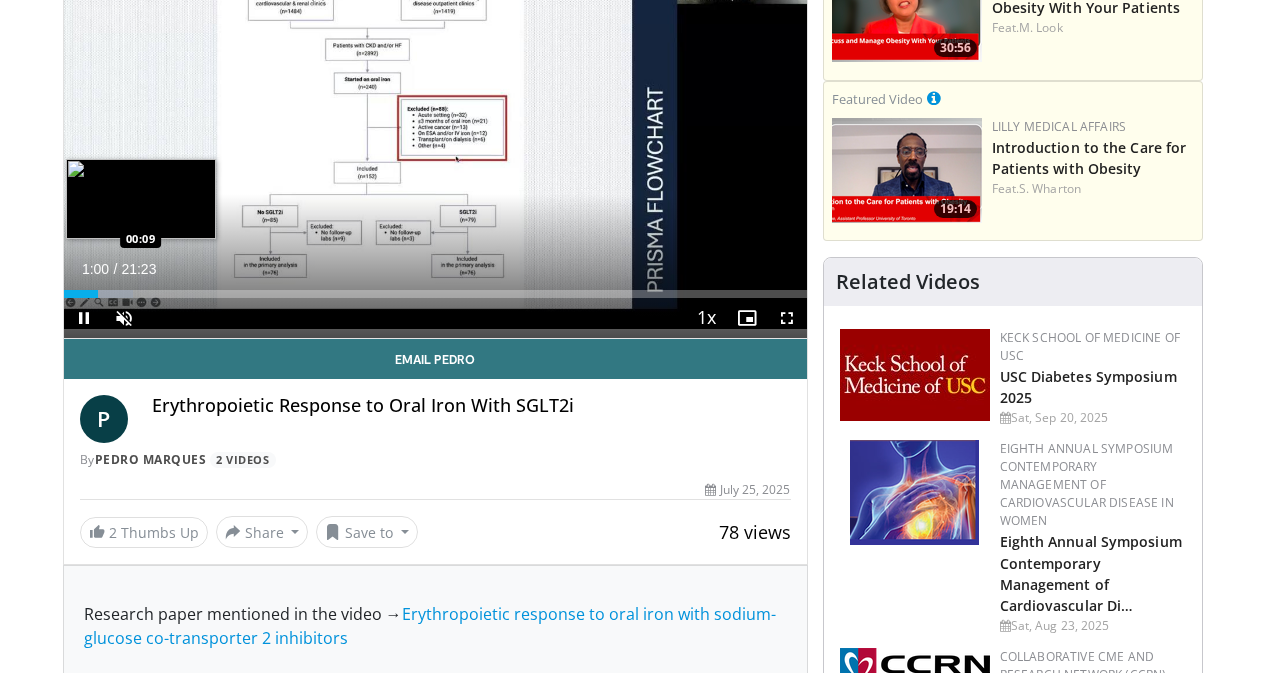 click on "Loaded :  9.35% 01:00 00:09" at bounding box center [435, 288] 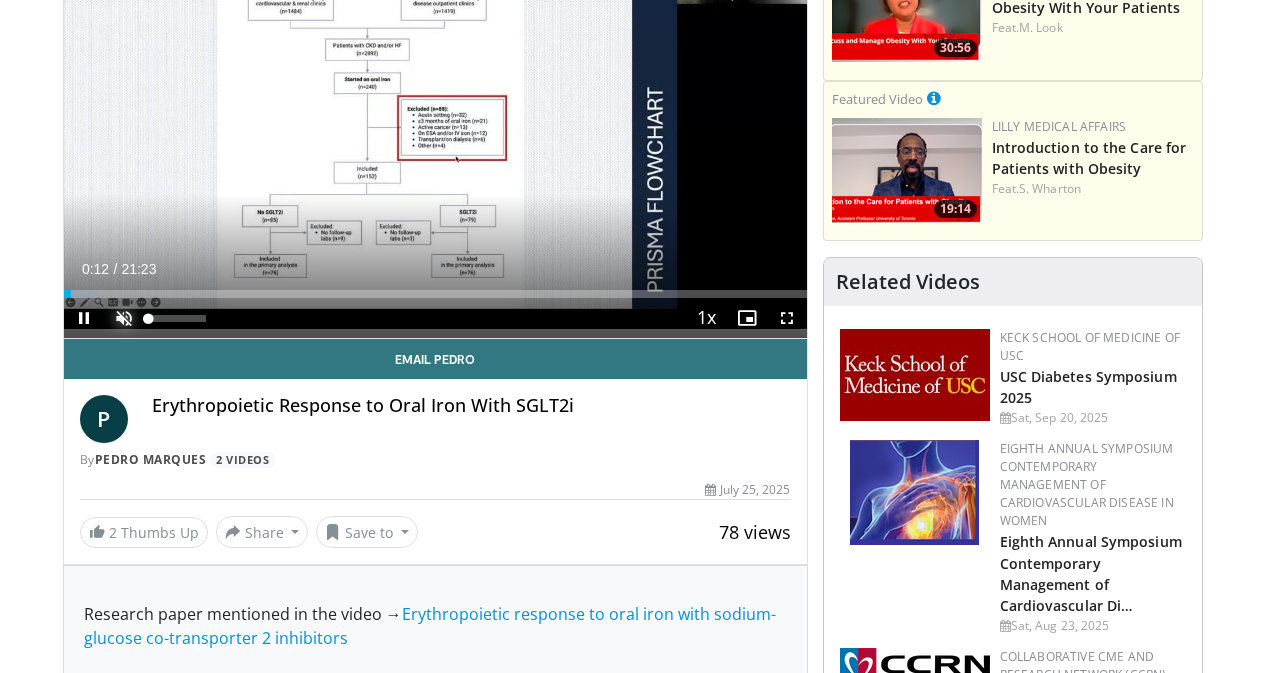 click at bounding box center [124, 318] 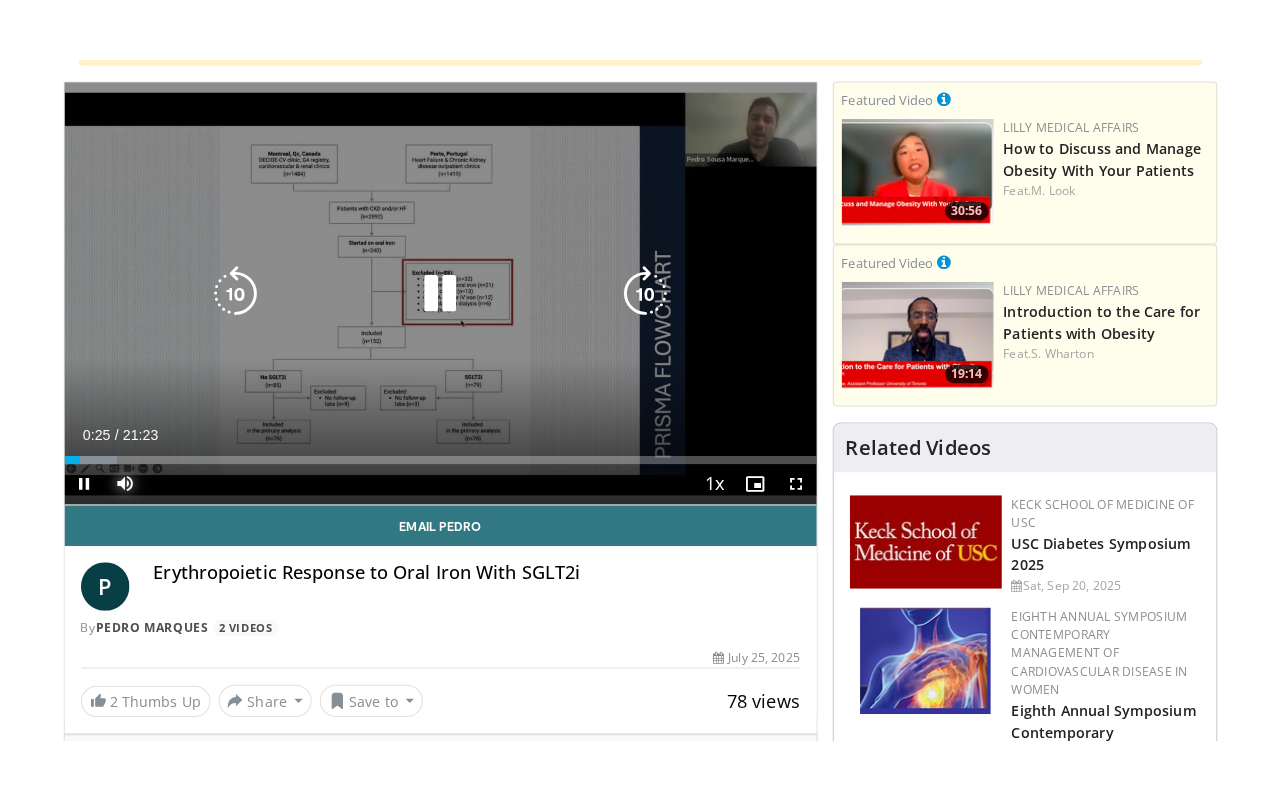scroll, scrollTop: 200, scrollLeft: 0, axis: vertical 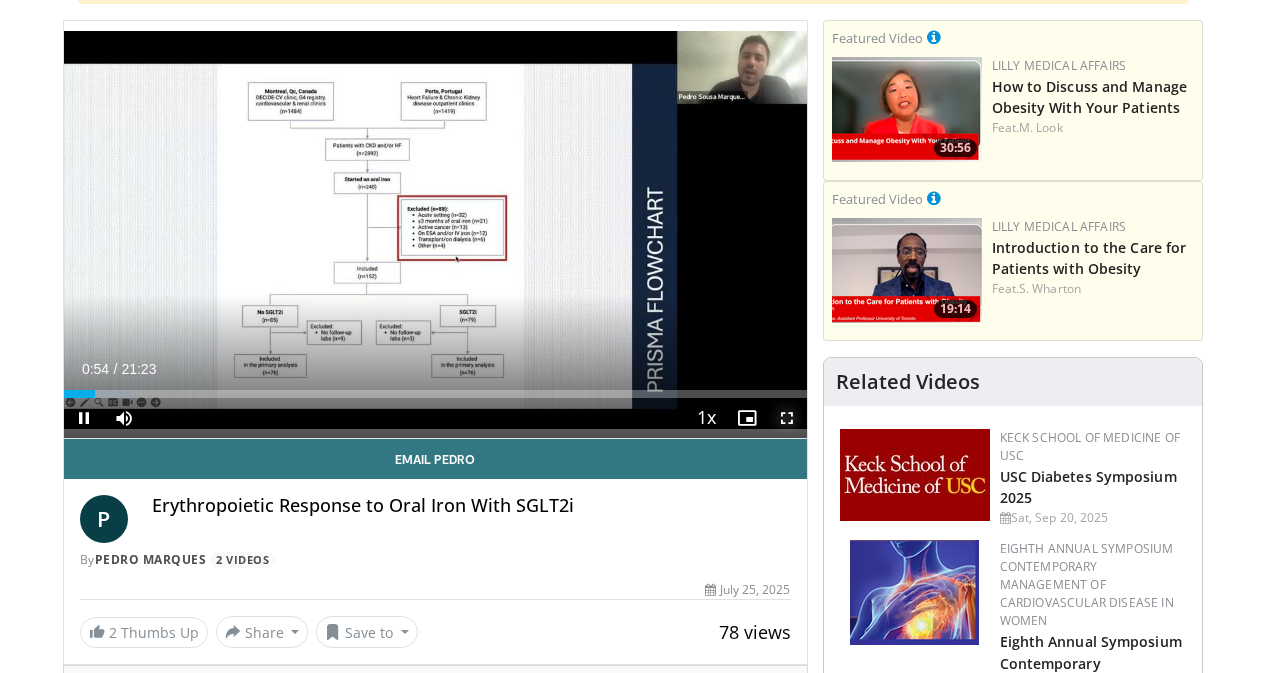 click at bounding box center (787, 418) 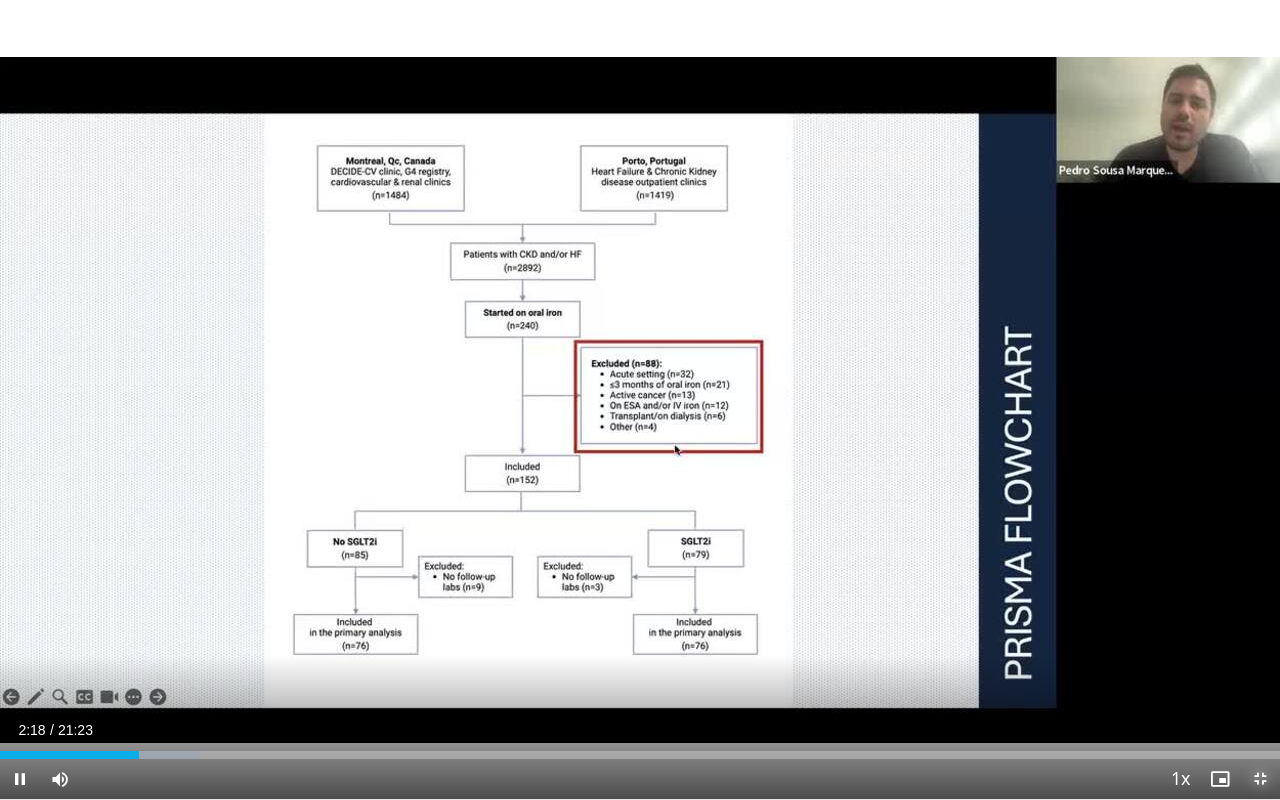 click at bounding box center (1260, 779) 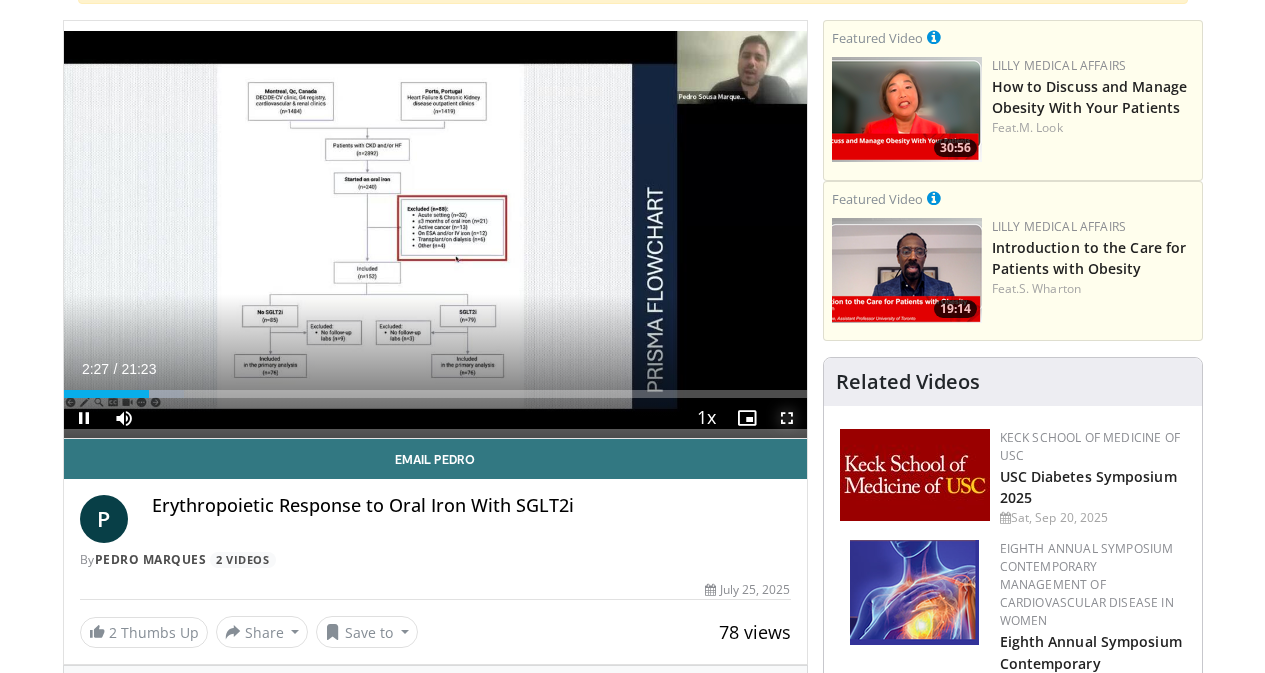 click at bounding box center [787, 418] 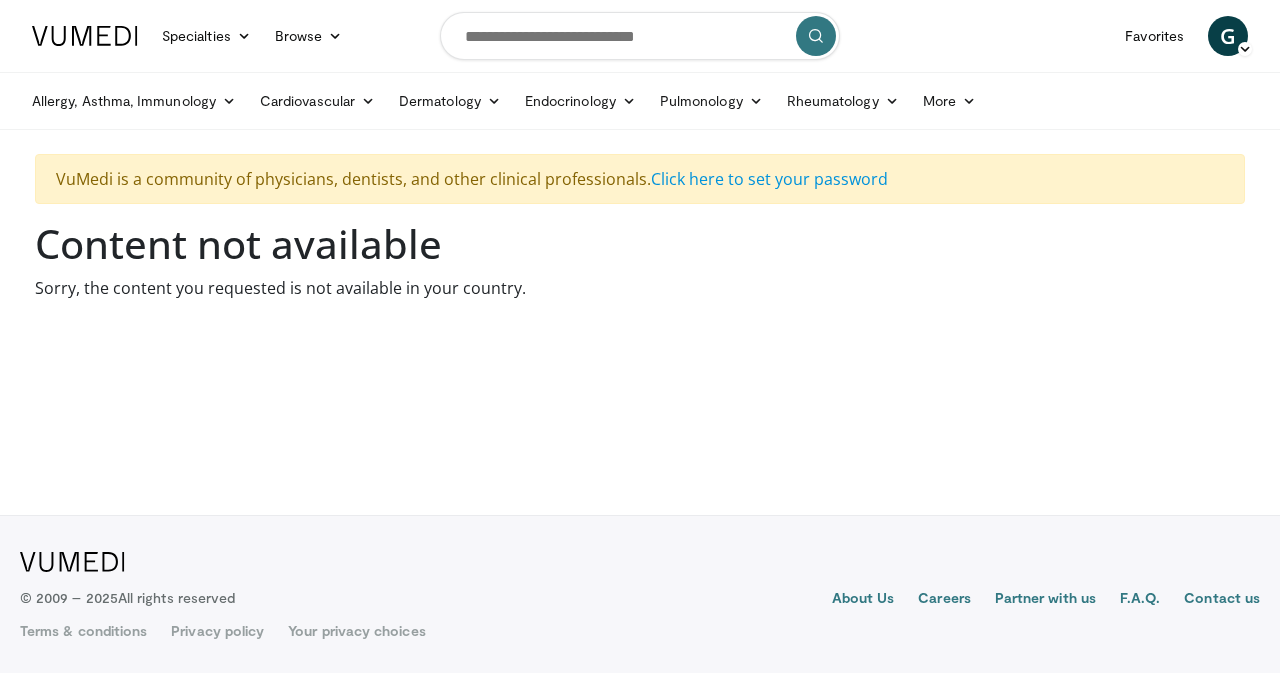 scroll, scrollTop: 0, scrollLeft: 0, axis: both 